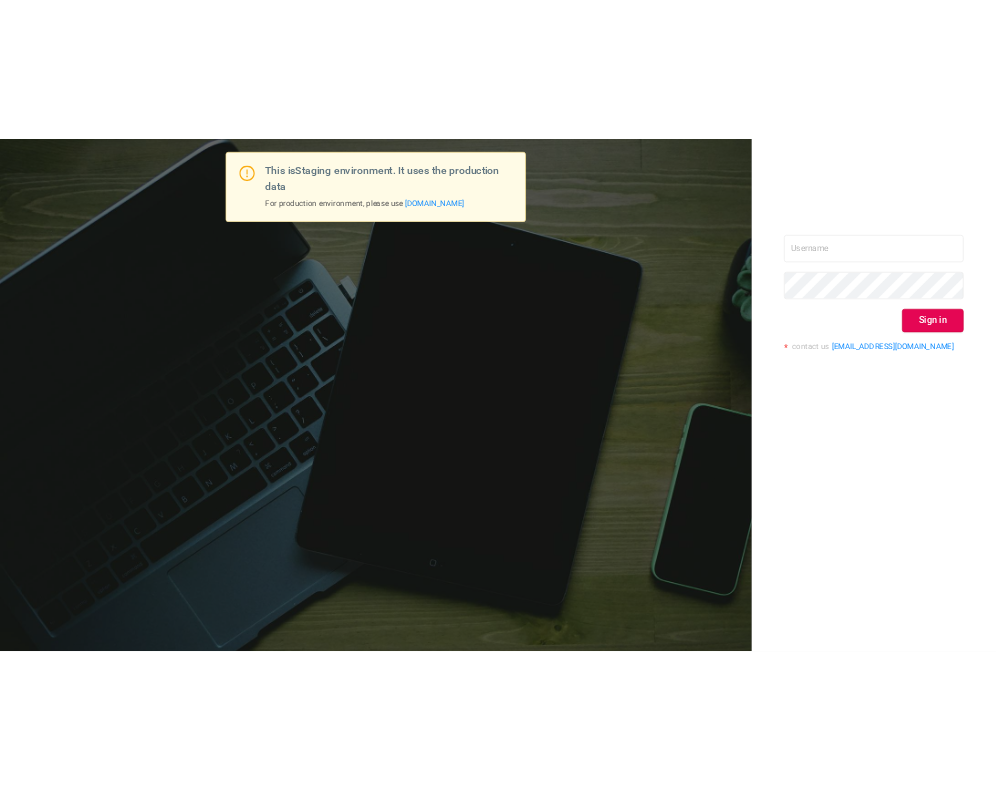 scroll, scrollTop: 0, scrollLeft: 0, axis: both 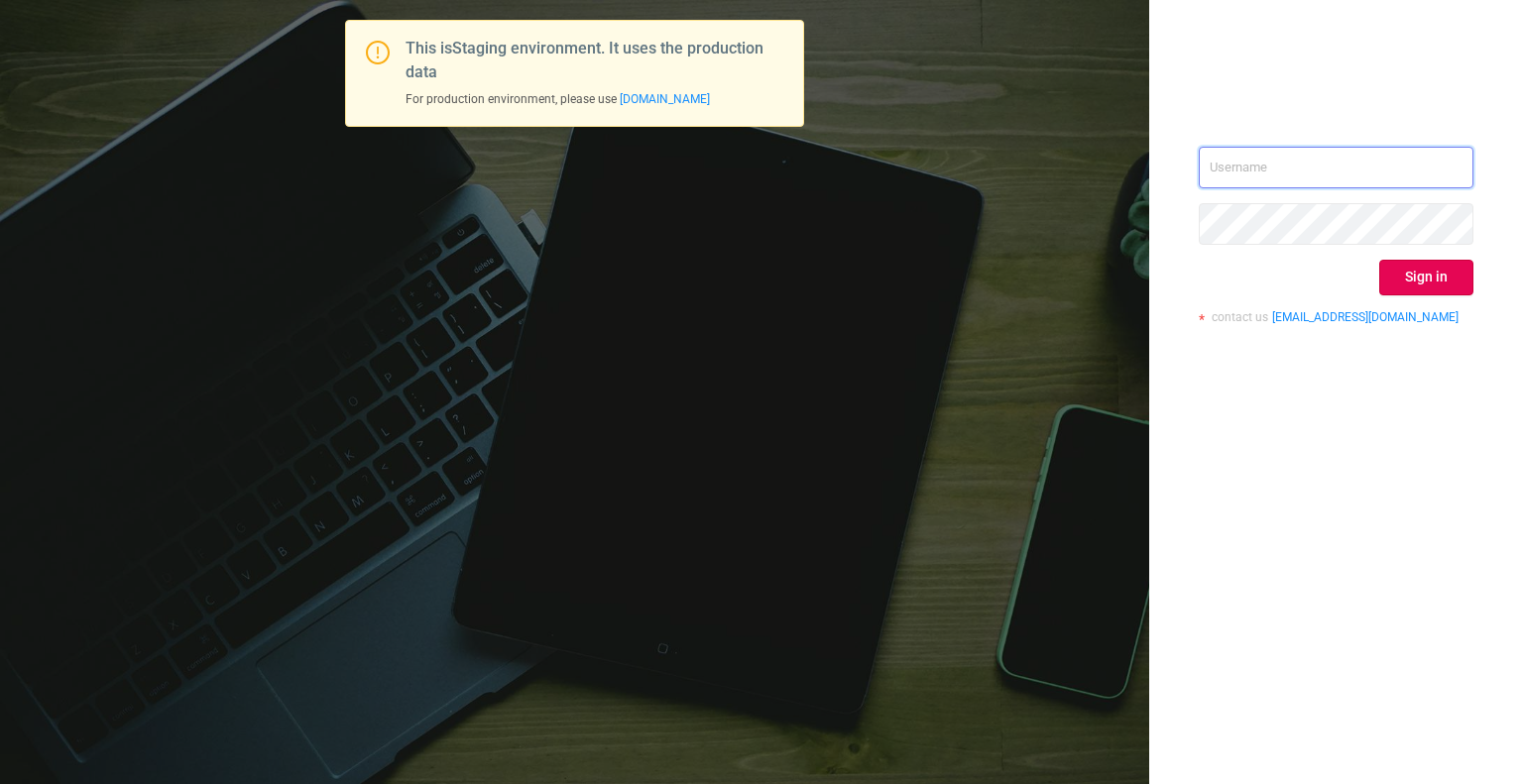 click at bounding box center [1336, 168] 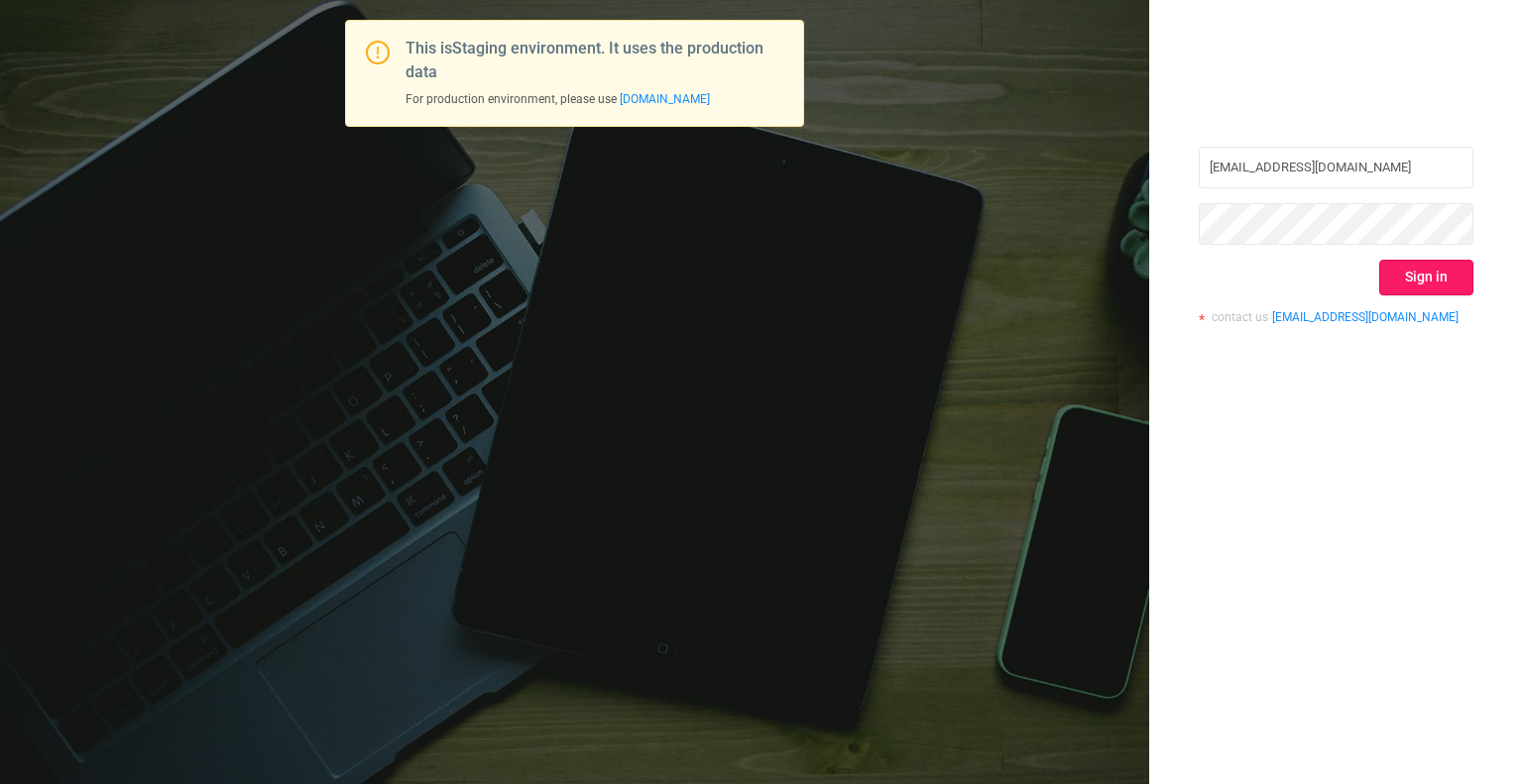 click on "Sign in" at bounding box center (1426, 278) 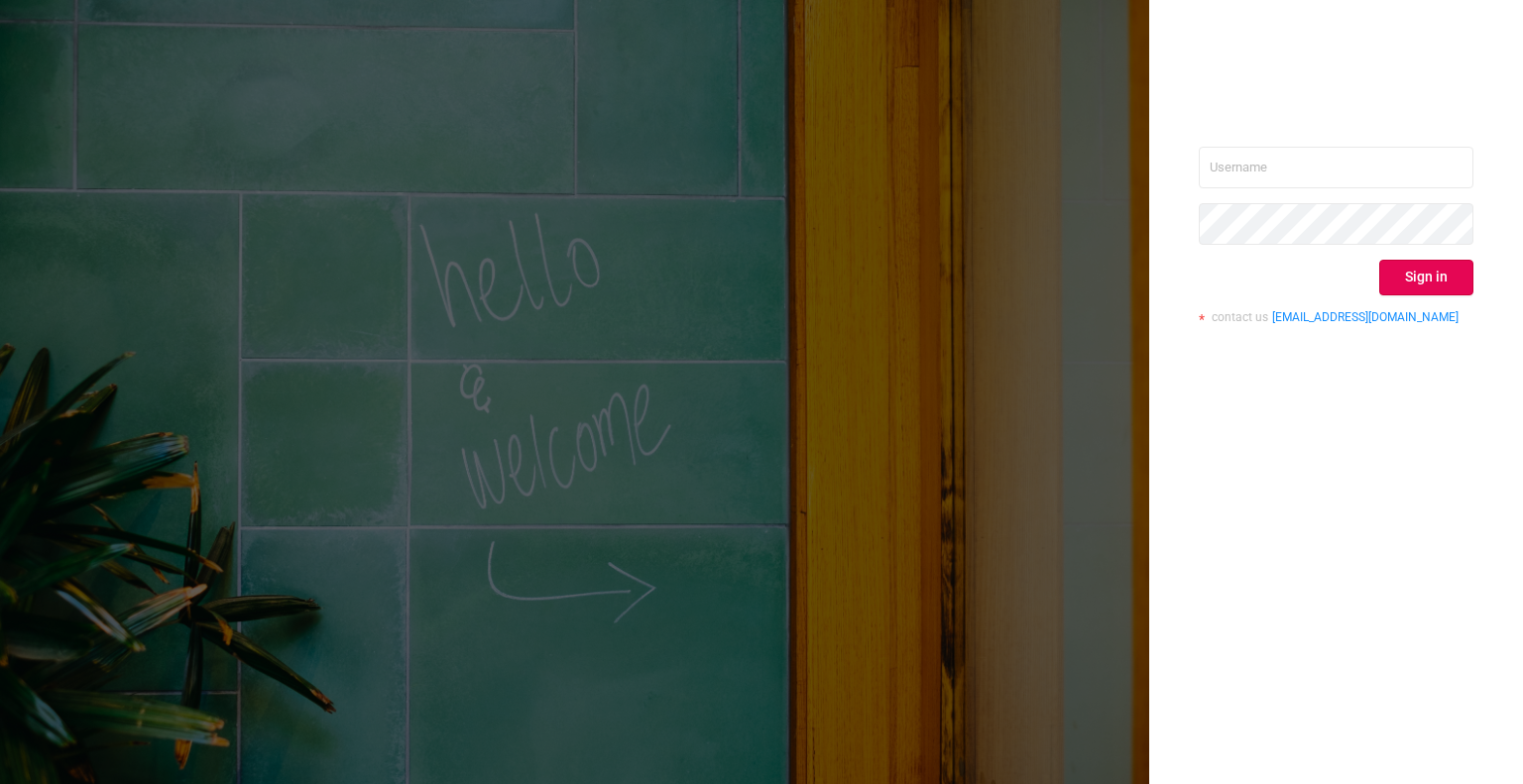 scroll, scrollTop: 0, scrollLeft: 0, axis: both 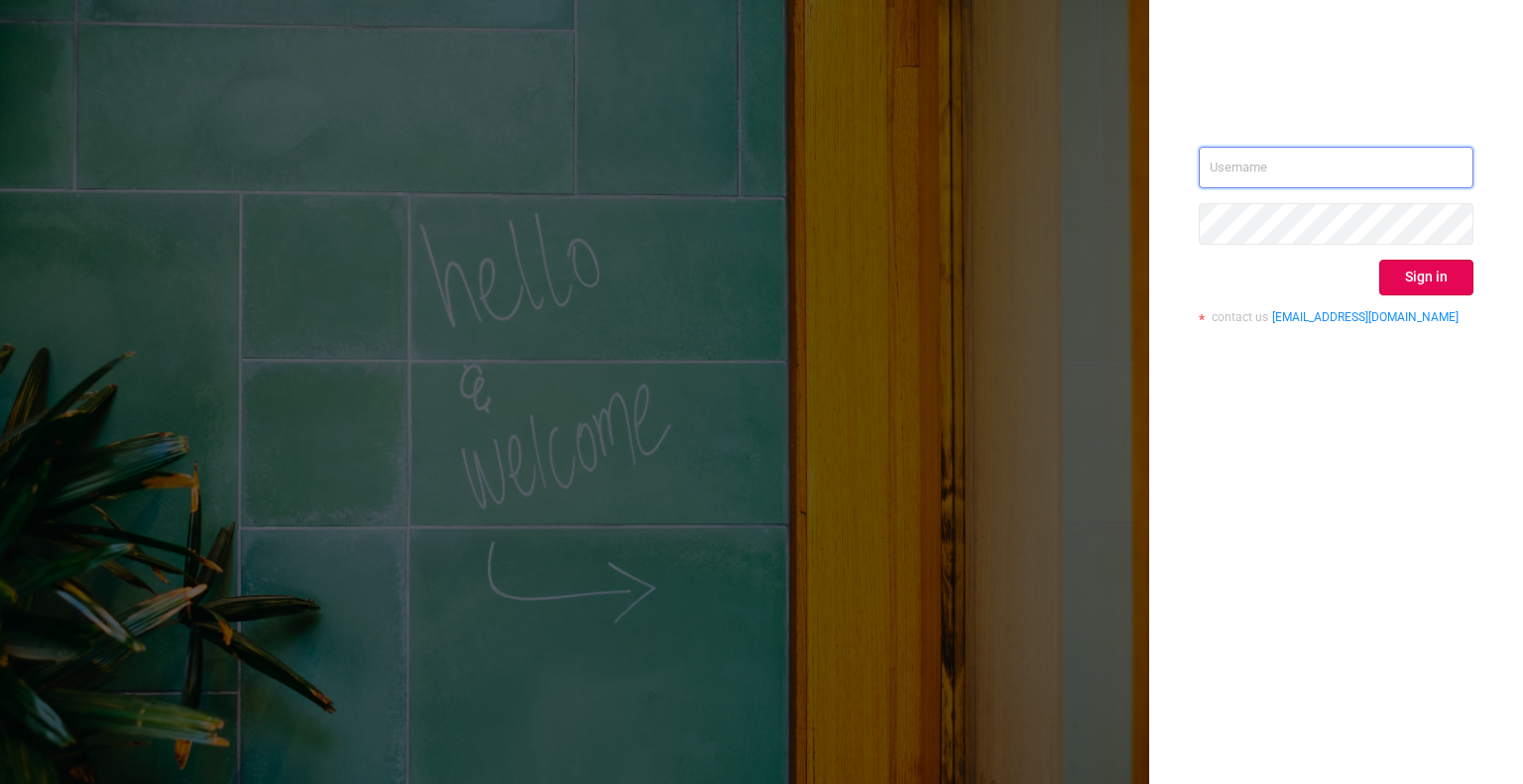 click at bounding box center (1336, 168) 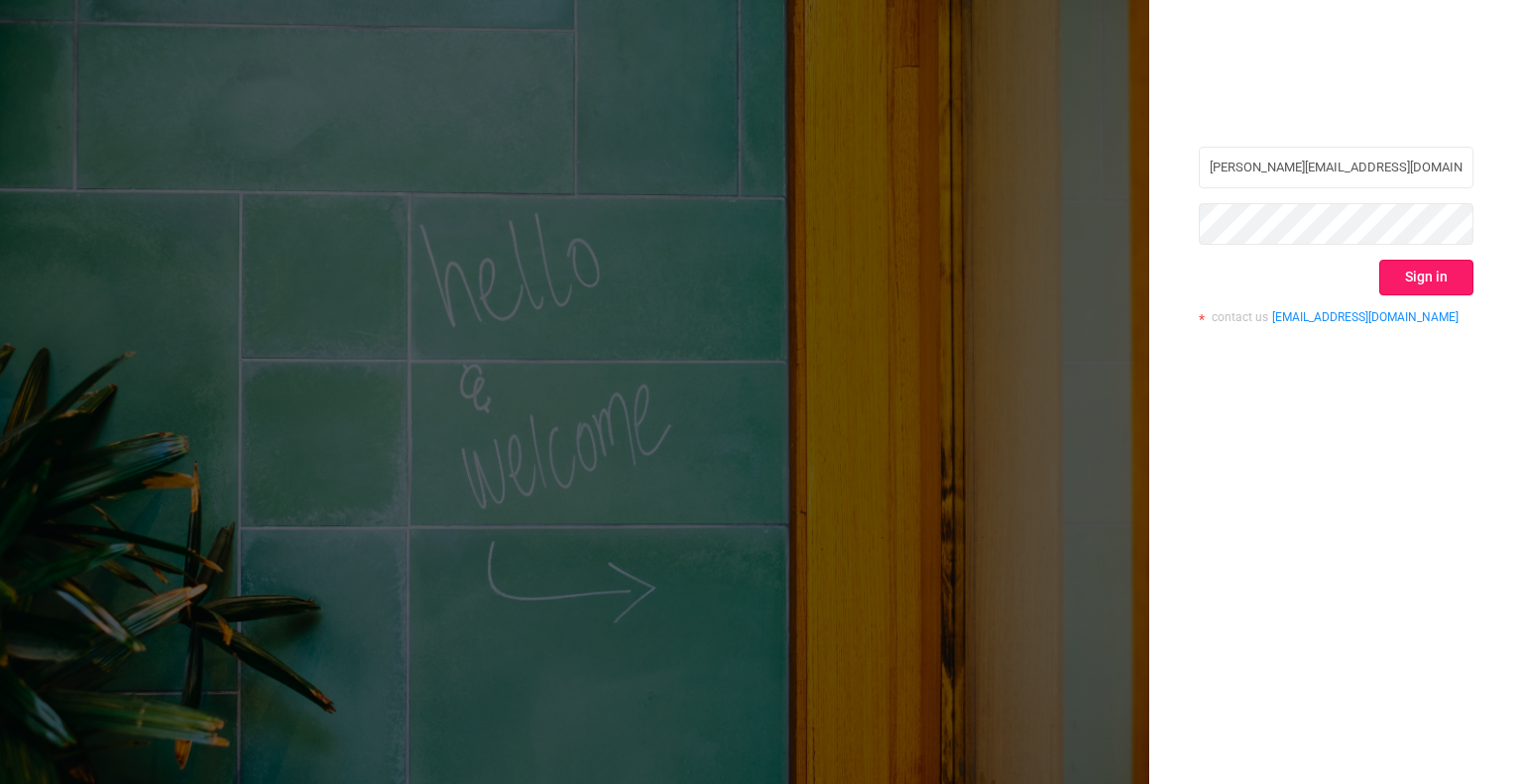 click on "Sign in" at bounding box center (1426, 278) 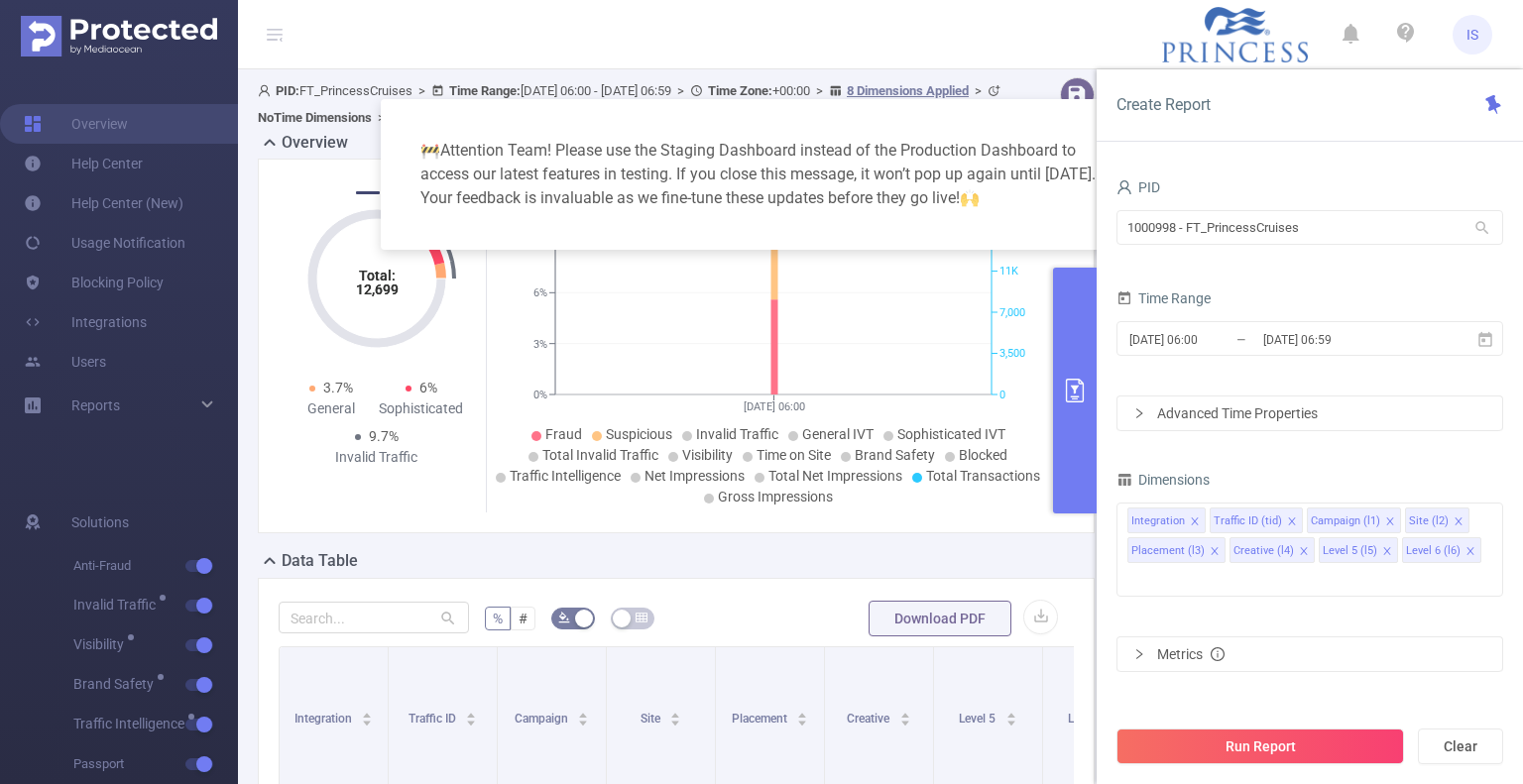 click at bounding box center (1075, 391) 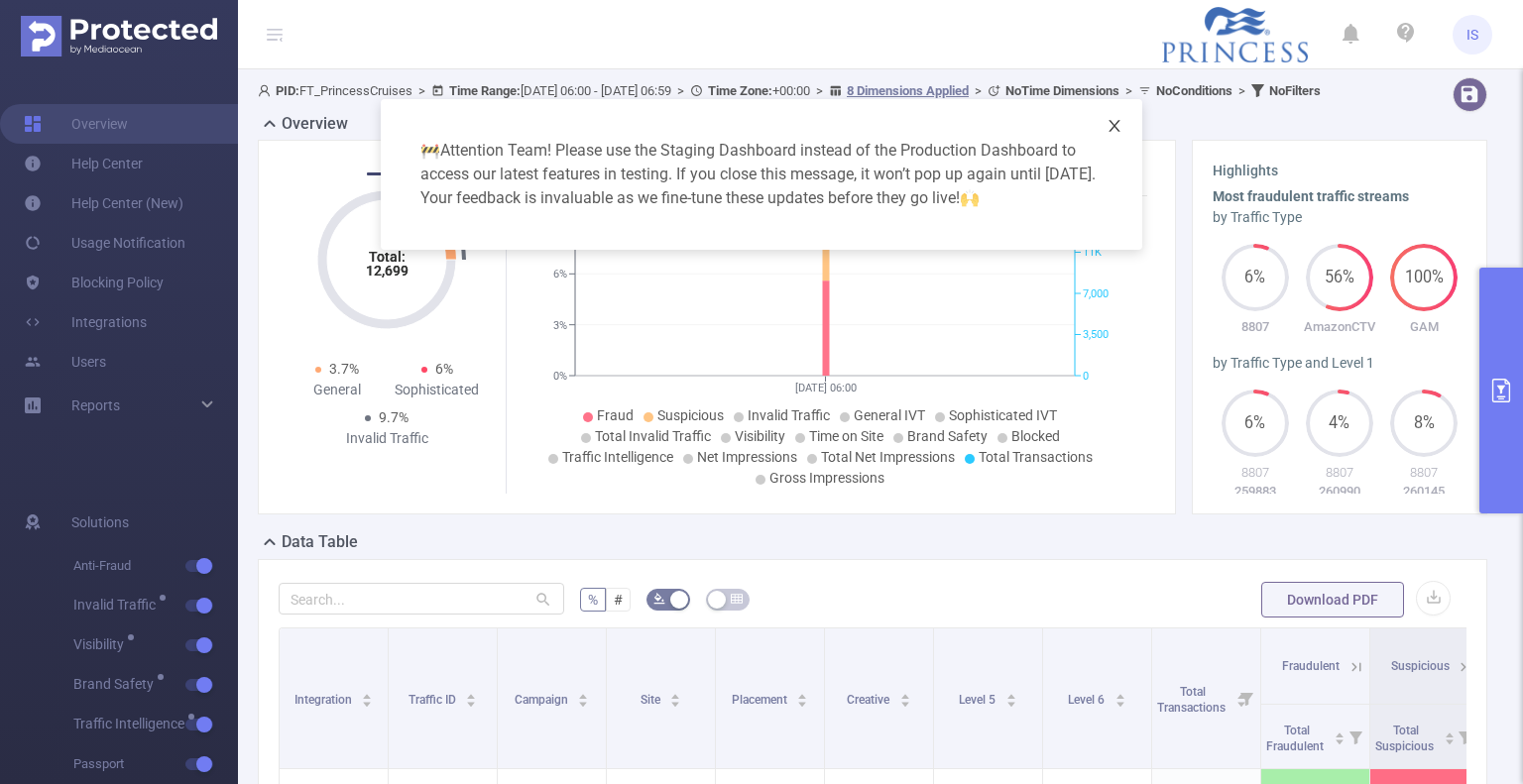 click 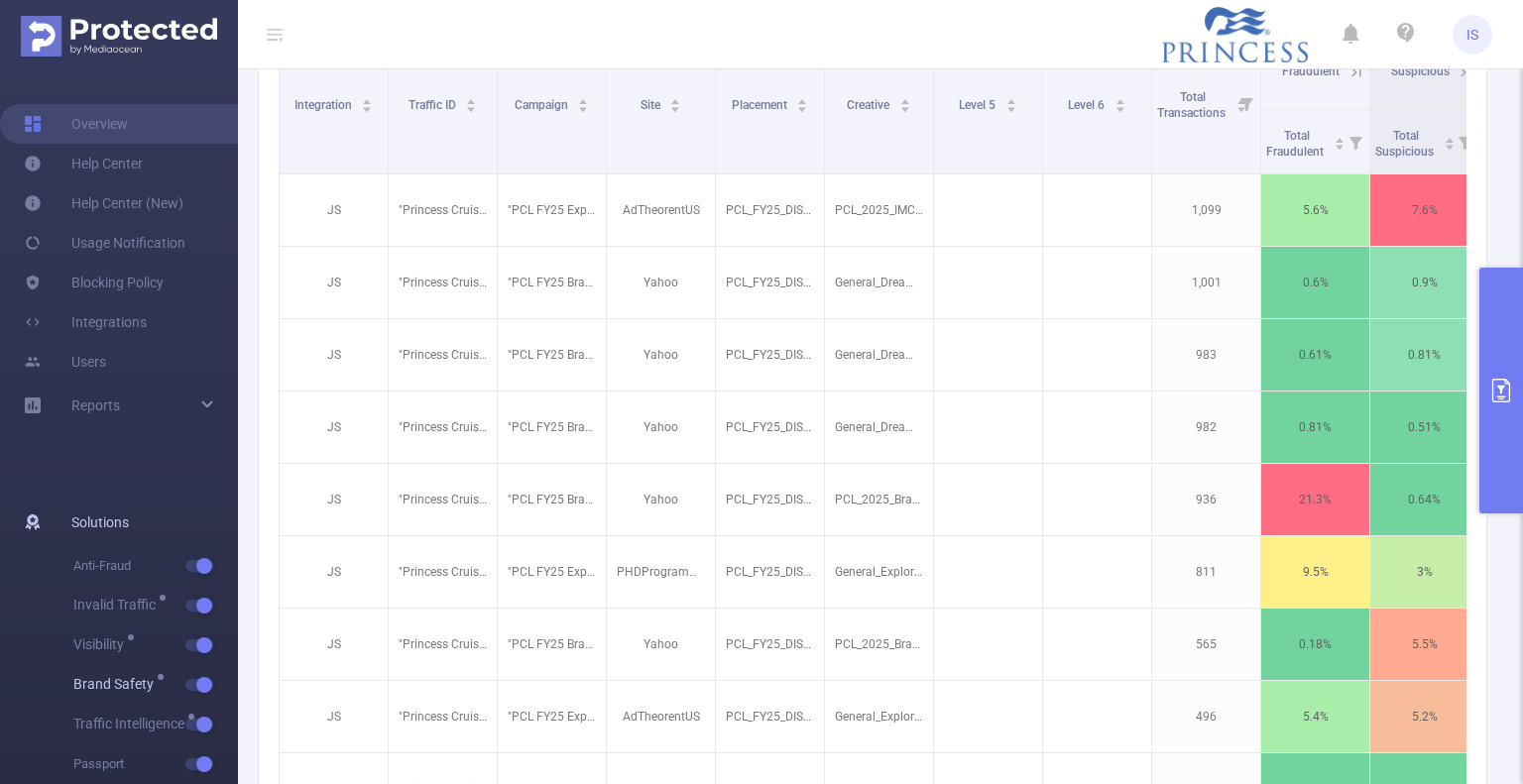 scroll, scrollTop: 991, scrollLeft: 0, axis: vertical 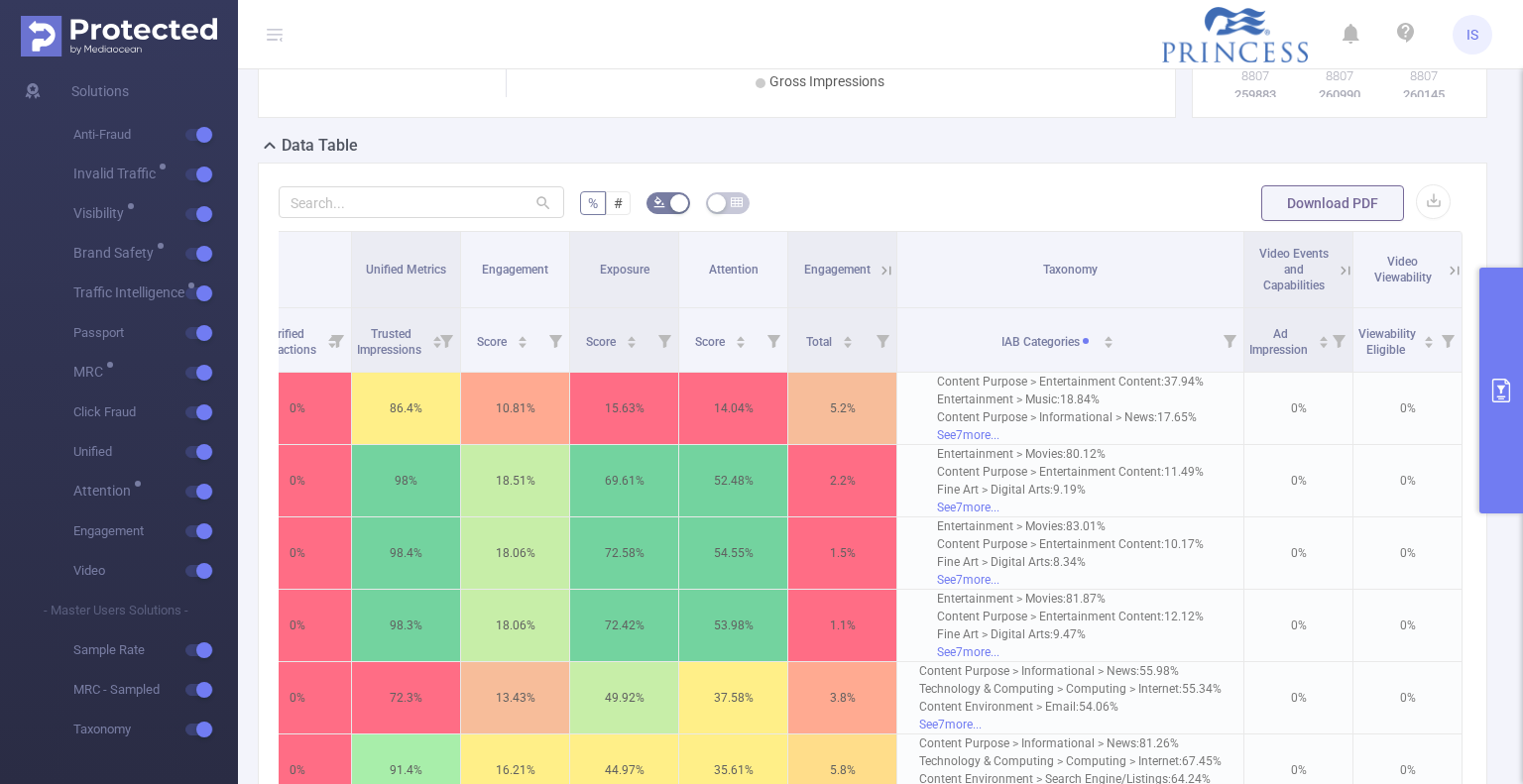 click 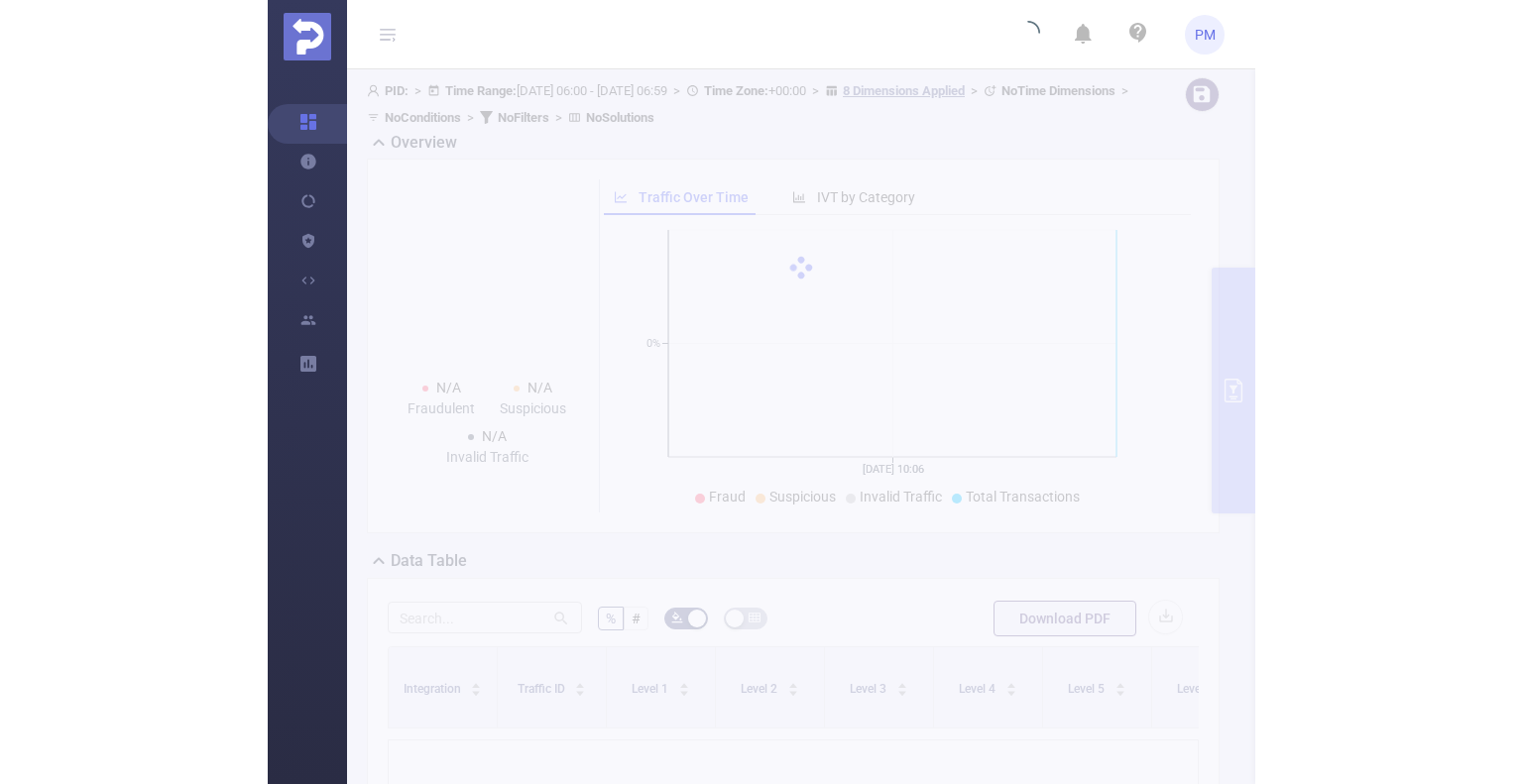 scroll, scrollTop: 0, scrollLeft: 0, axis: both 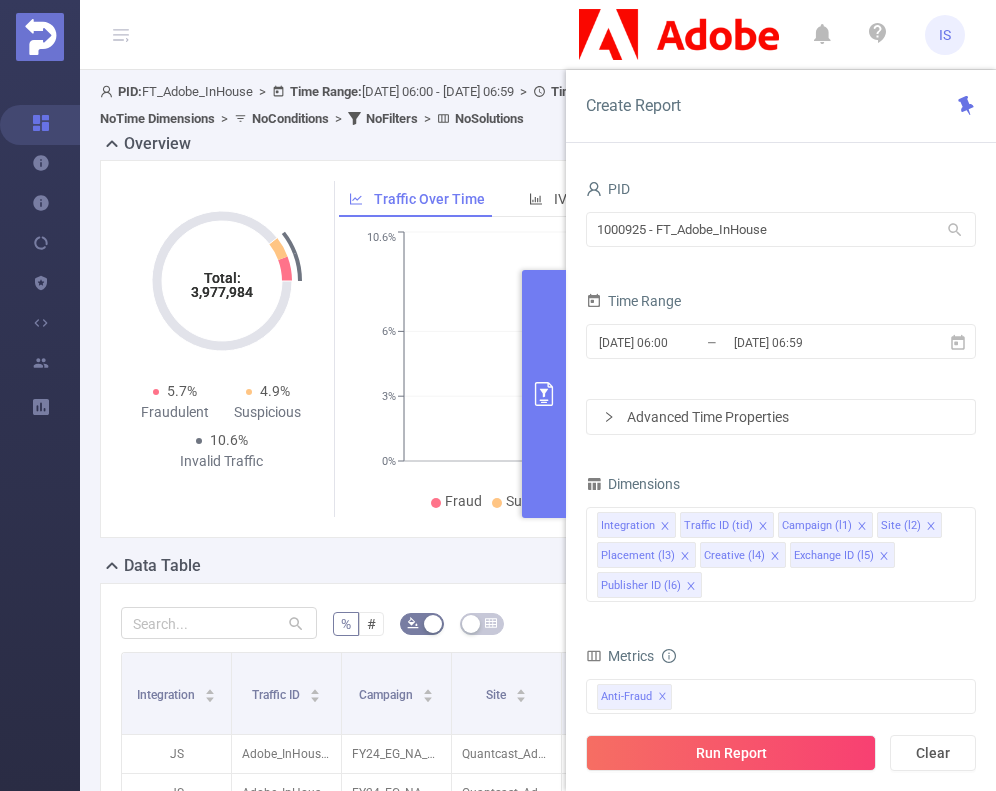 click at bounding box center [544, 394] 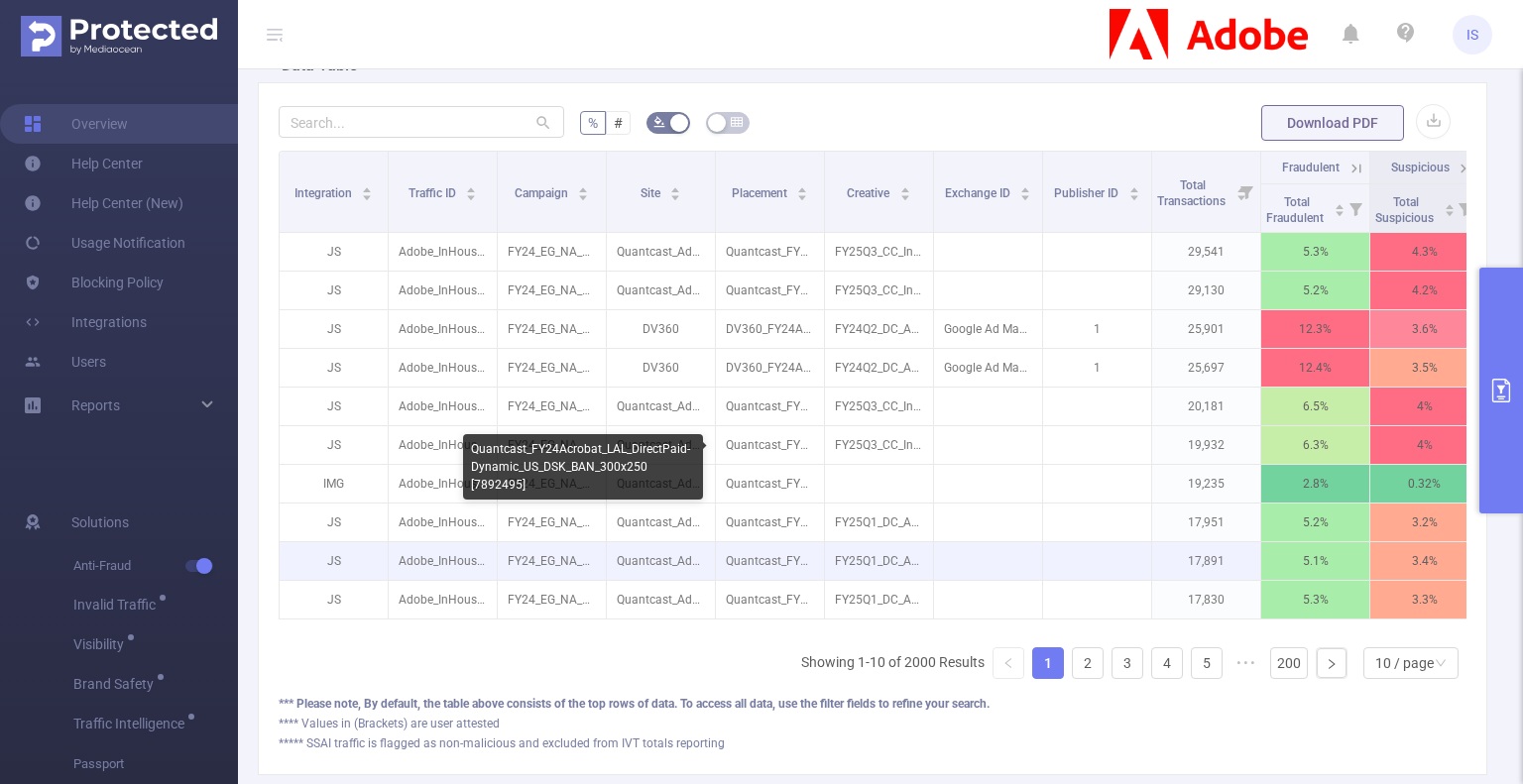 scroll, scrollTop: 620, scrollLeft: 0, axis: vertical 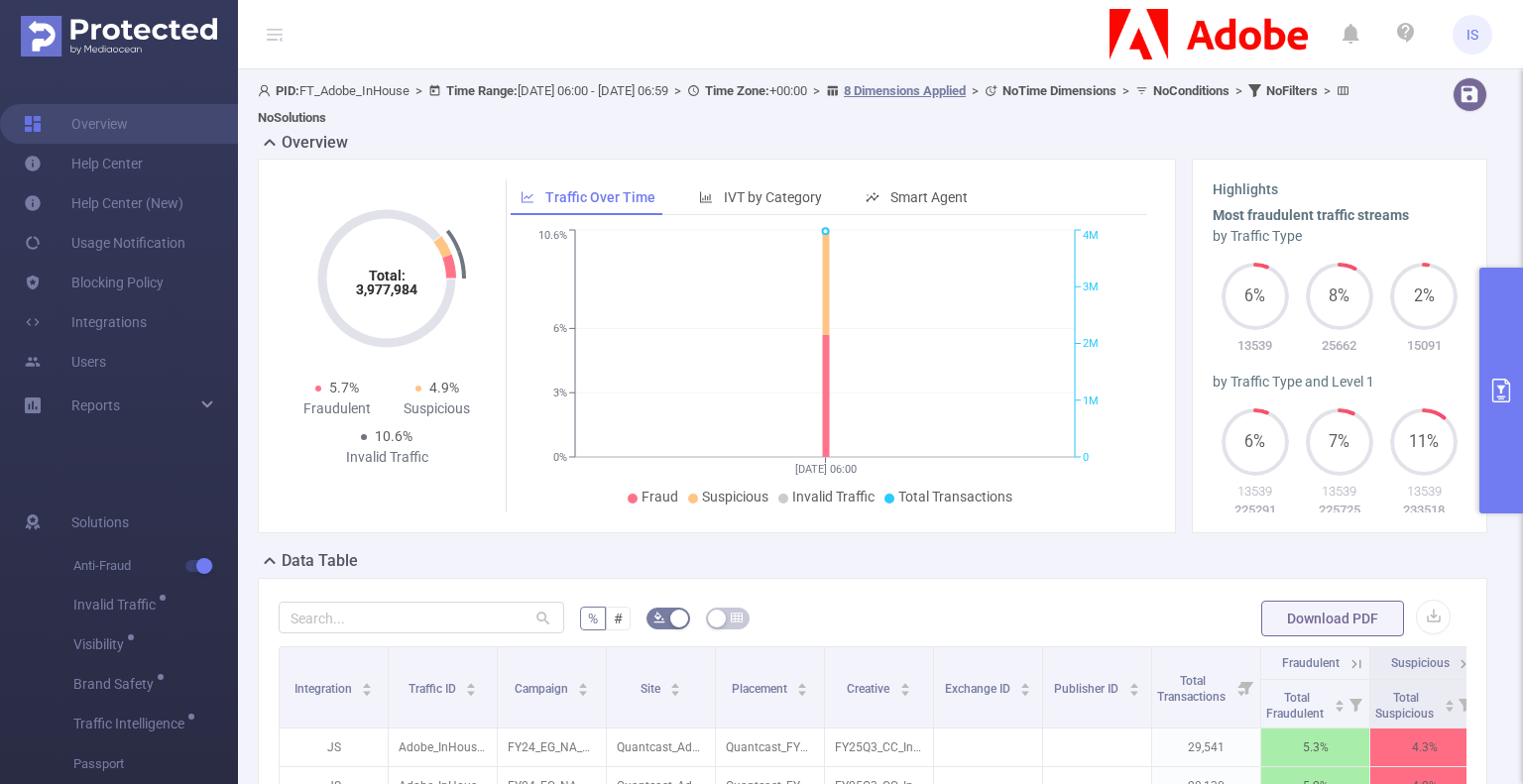 click at bounding box center [1501, 391] 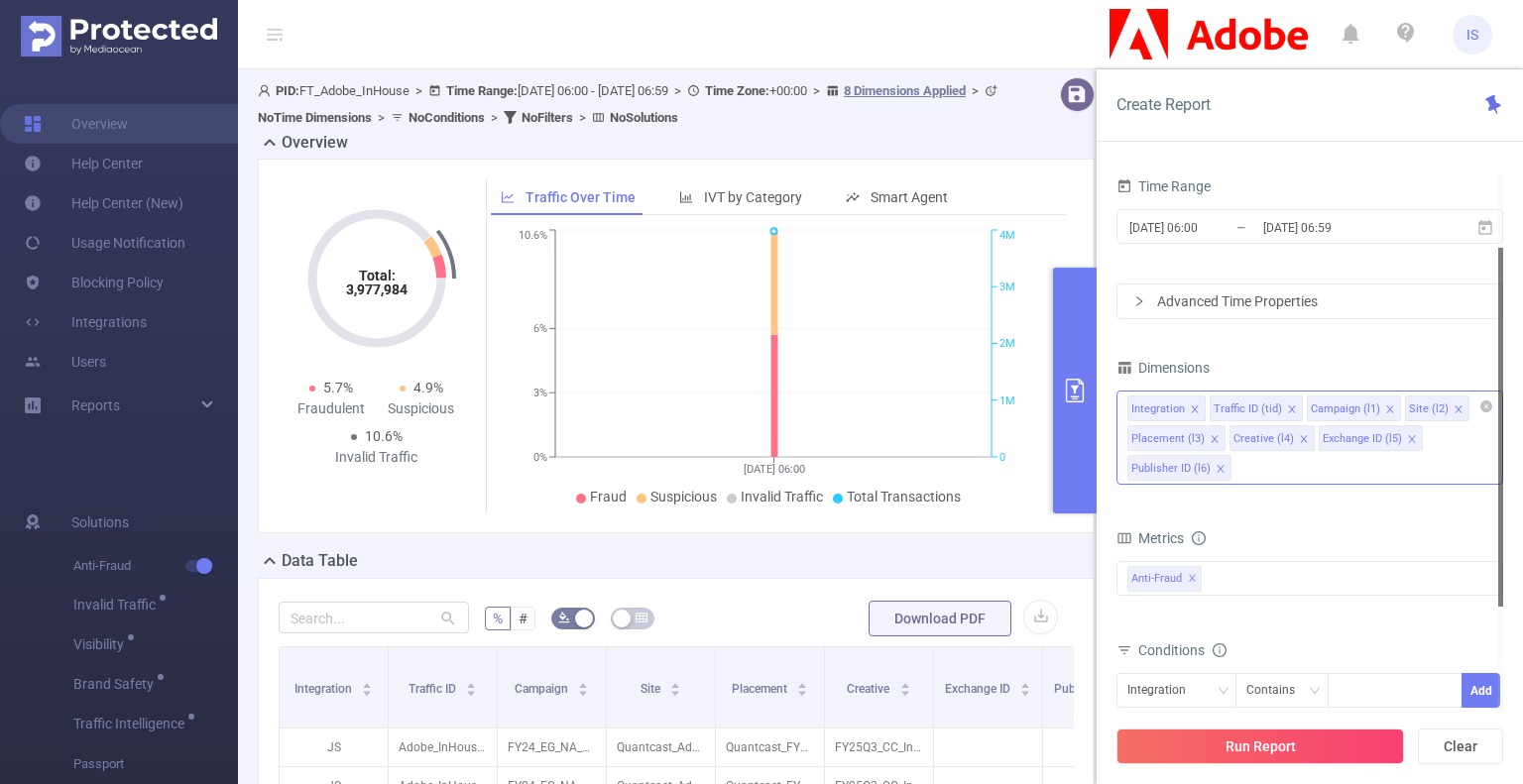 click on "Integration Traffic ID (tid) Campaign (l1) Site (l2) Placement (l3) Creative (l4) Exchange ID (l5) Publisher ID (l6)" at bounding box center [1310, 437] 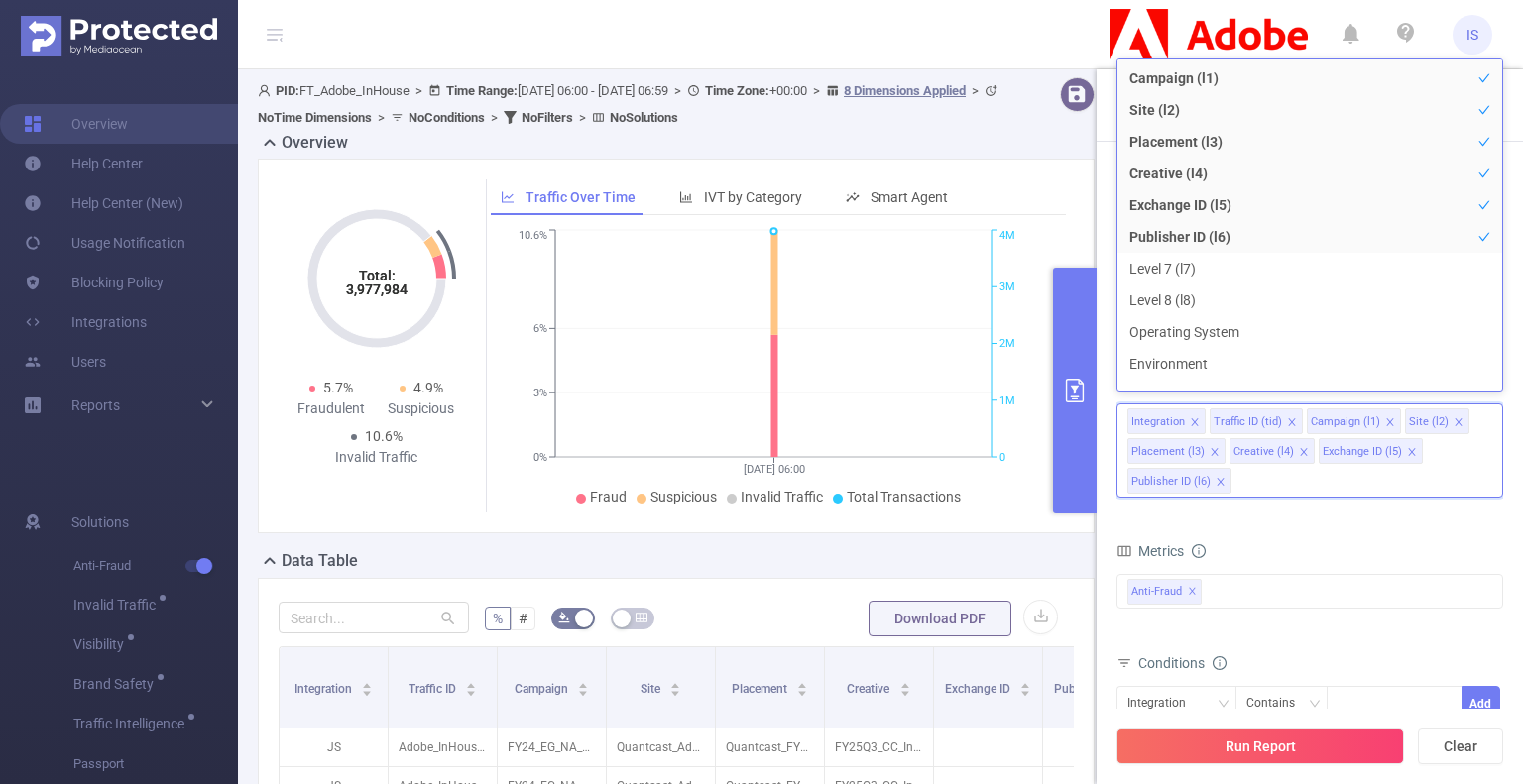 scroll, scrollTop: 0, scrollLeft: 0, axis: both 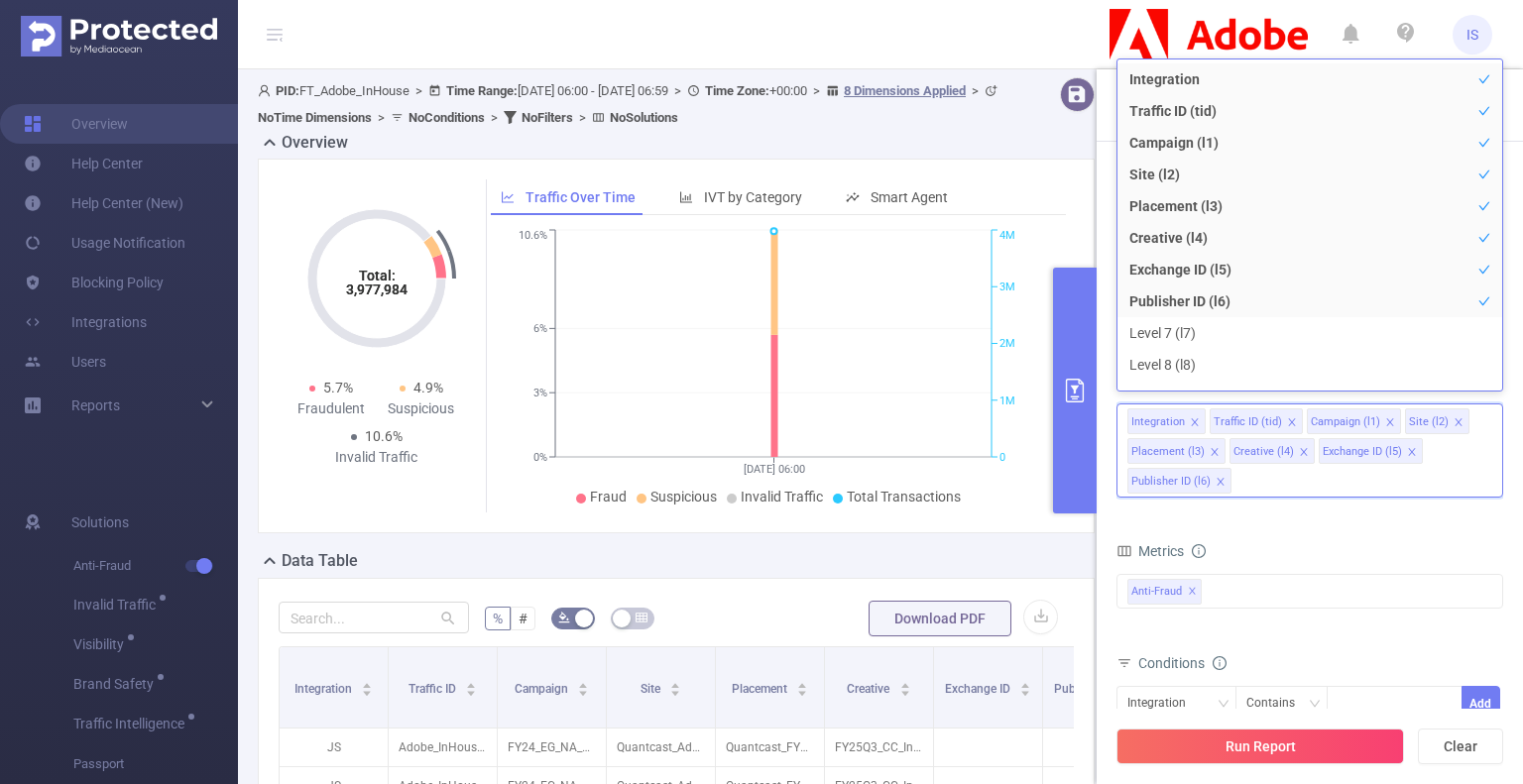 click on "Dimensions Integration Traffic ID (tid) Campaign (l1) Site (l2) Placement (l3) Creative (l4) Exchange ID (l5) Publisher ID (l6)      Metrics Total Fraudulent Bot/Virus Hostile Tools Tunneled Traffic Non Malicious Bots View Fraud Publisher Fraud Reputation Total Suspicious Bot/Virus Hostile Tools Tunneled Traffic Non Malicious Bots View Fraud Publisher Fraud Reputation Total IVT   Anti-Fraud    ✕    Conditions  Integration Contains   Add    Filters Total Transactions ≥ Add" at bounding box center (1310, 616) 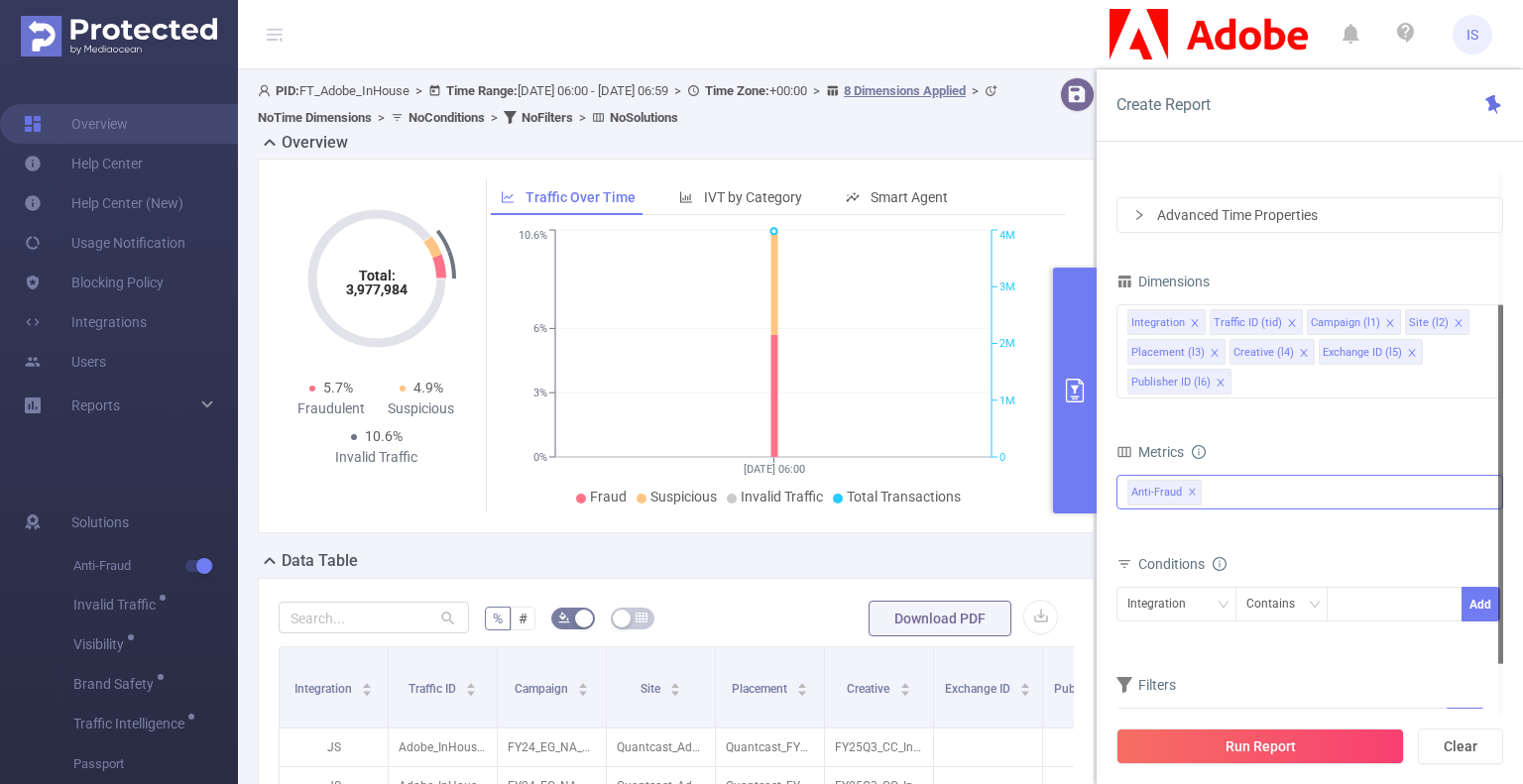 click on "Anti-Fraud    ✕" at bounding box center (1310, 492) 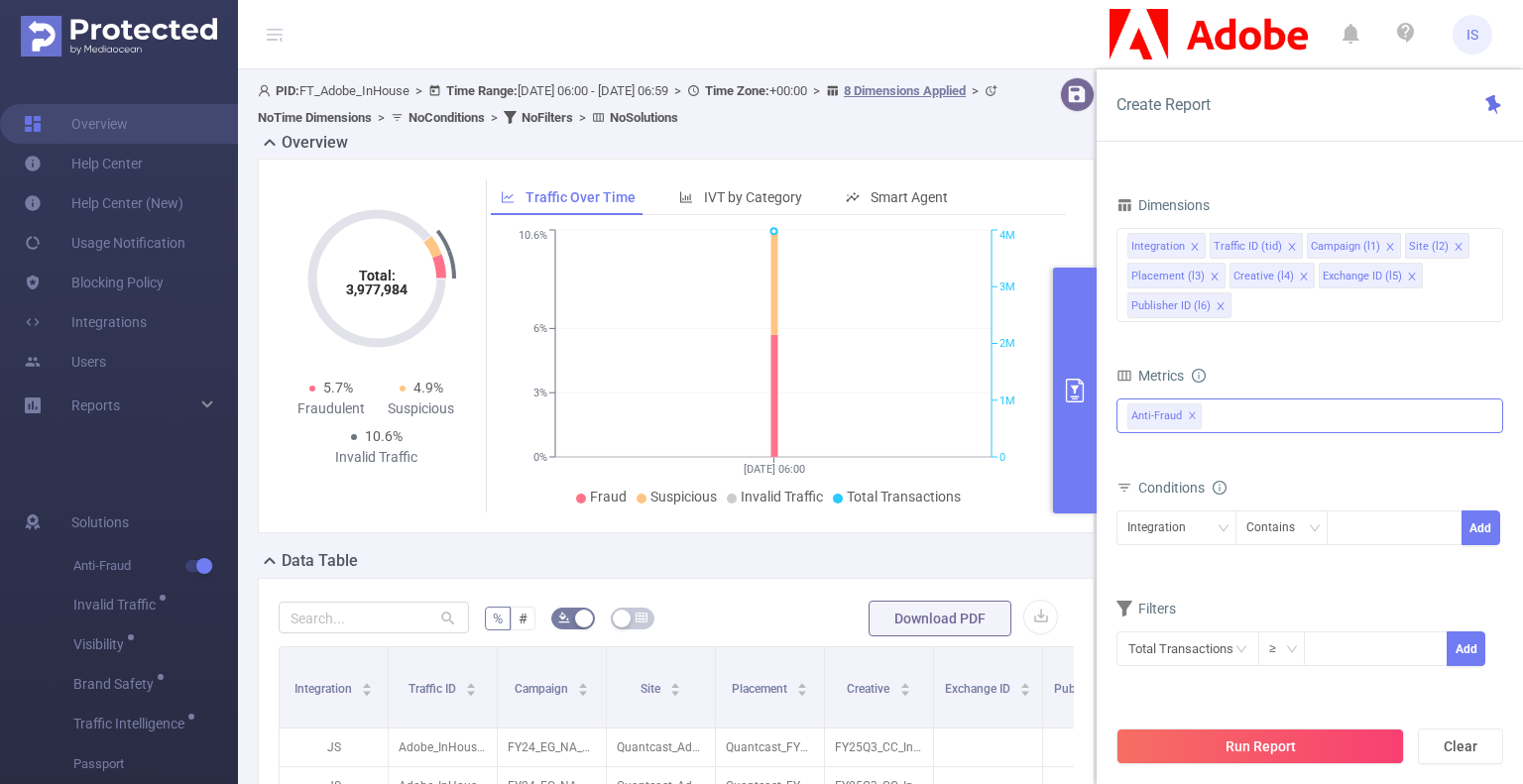 click on "Anti-Fraud    ✕ Anti-Fraud Invalid Traffic Visibility Brand Safety Traffic Intelligence Sample Rate MRC MRC - Sampled Click Fraud Passport Unified Attention Engagement Taxonomy Video" at bounding box center (1310, 415) 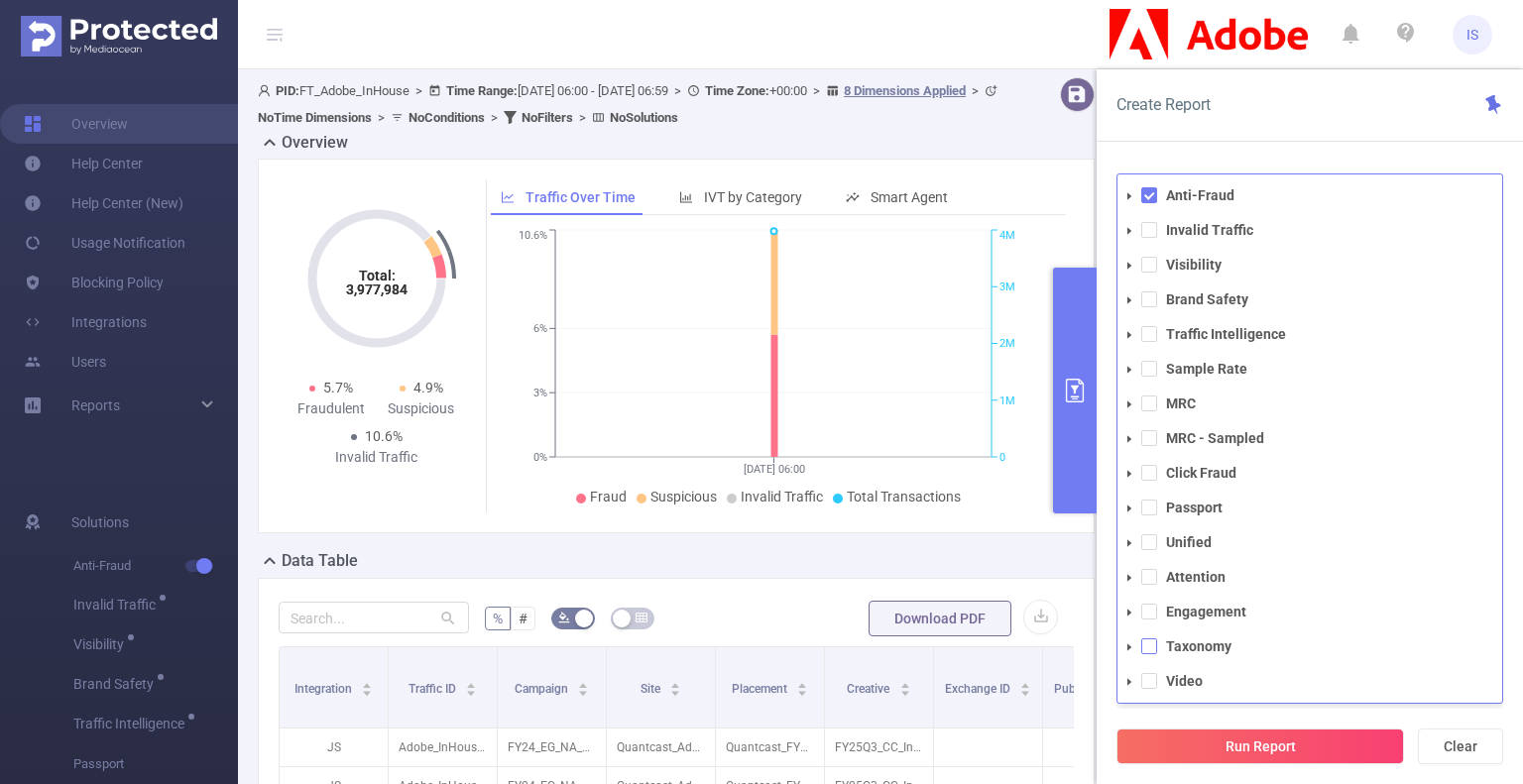click at bounding box center (1149, 646) 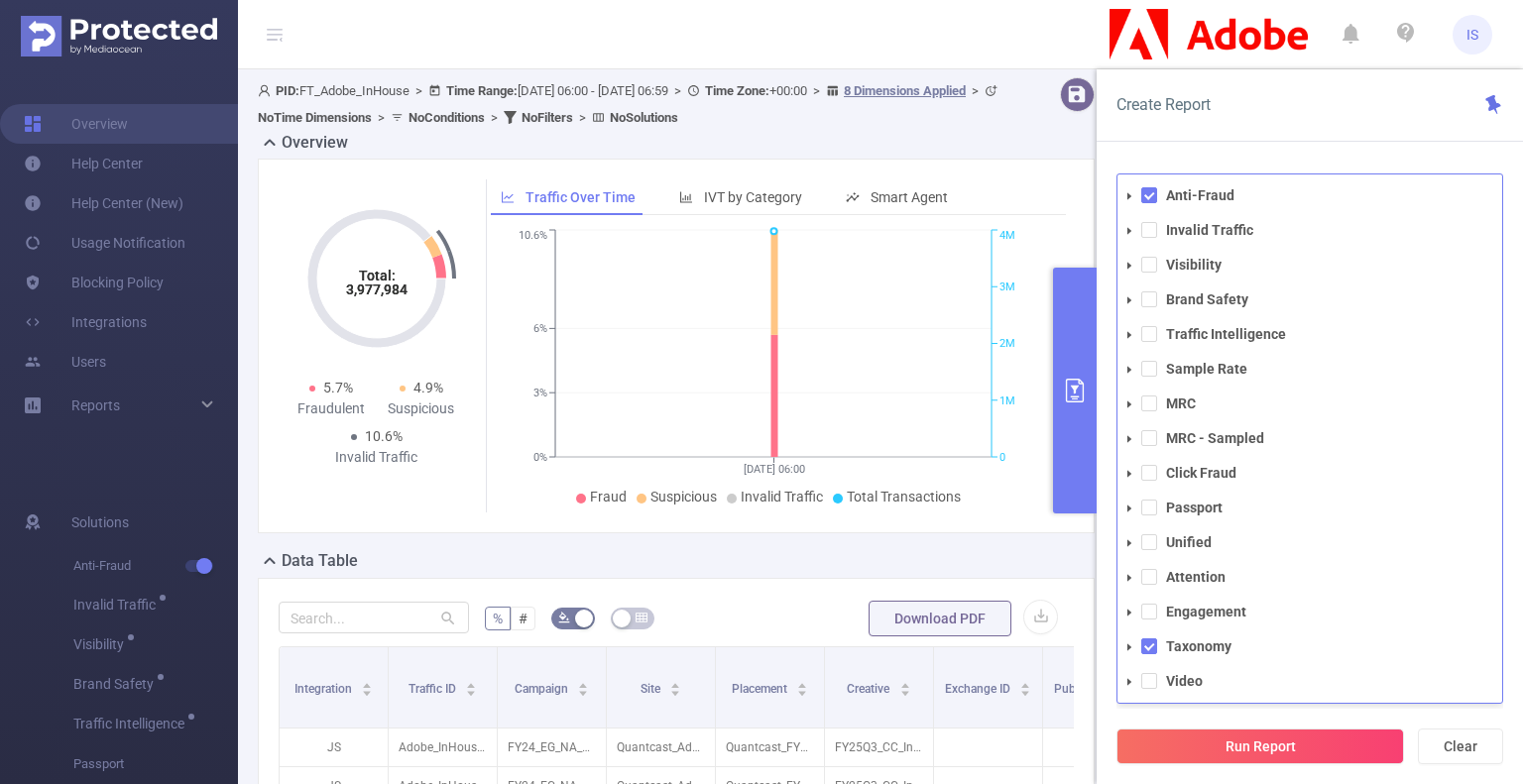 click at bounding box center (1129, 647) 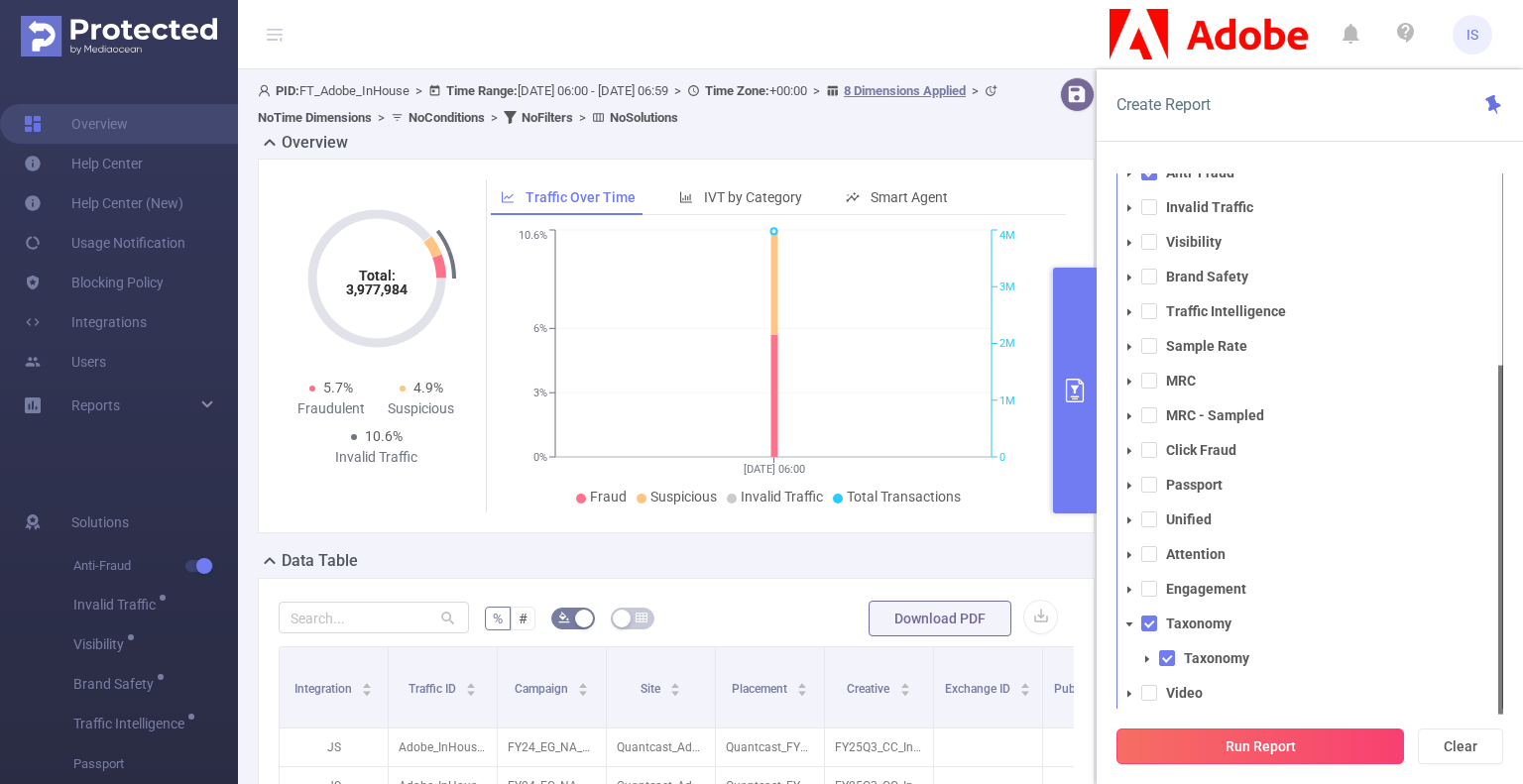 click on "Run Report" at bounding box center (1260, 746) 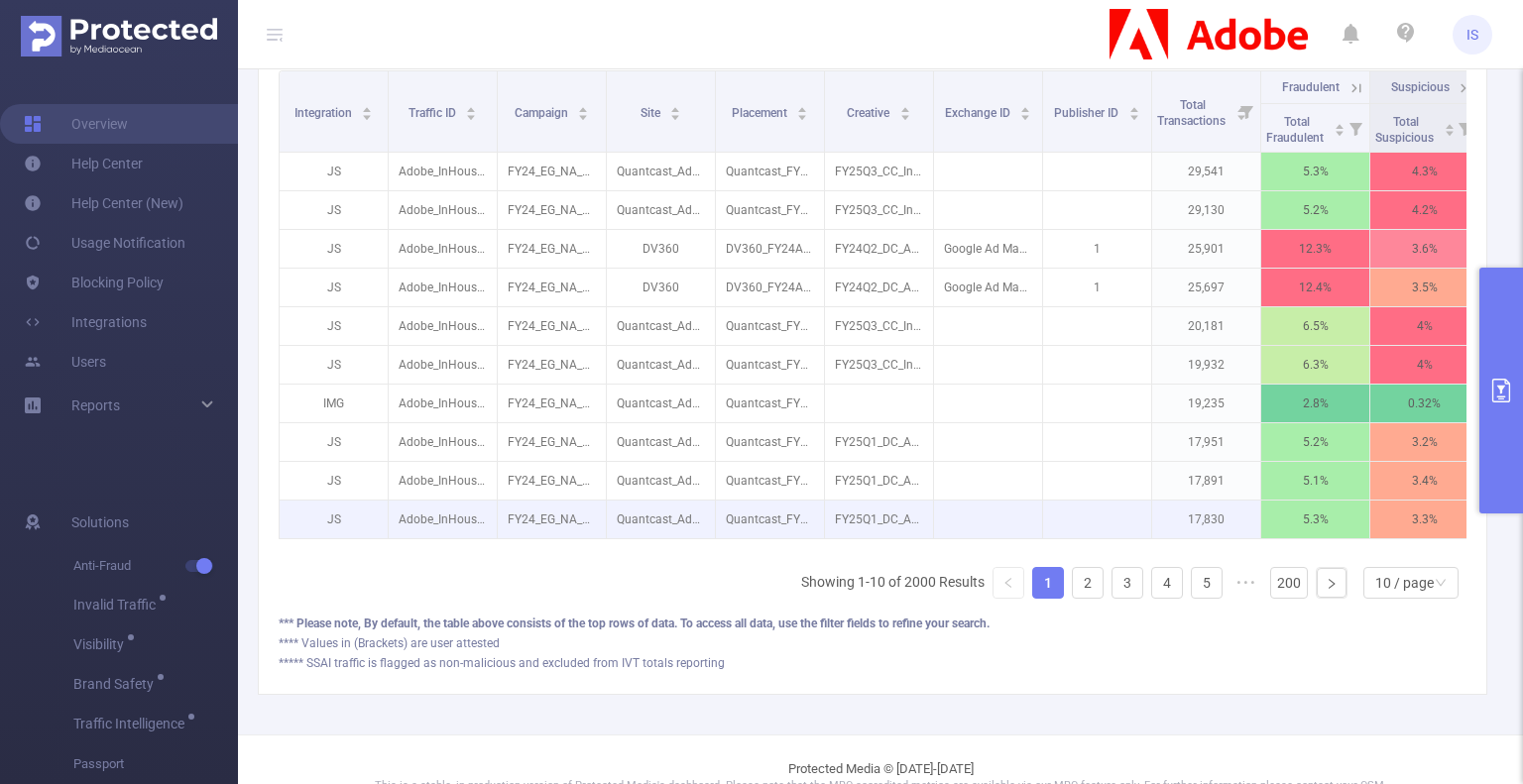 scroll, scrollTop: 595, scrollLeft: 0, axis: vertical 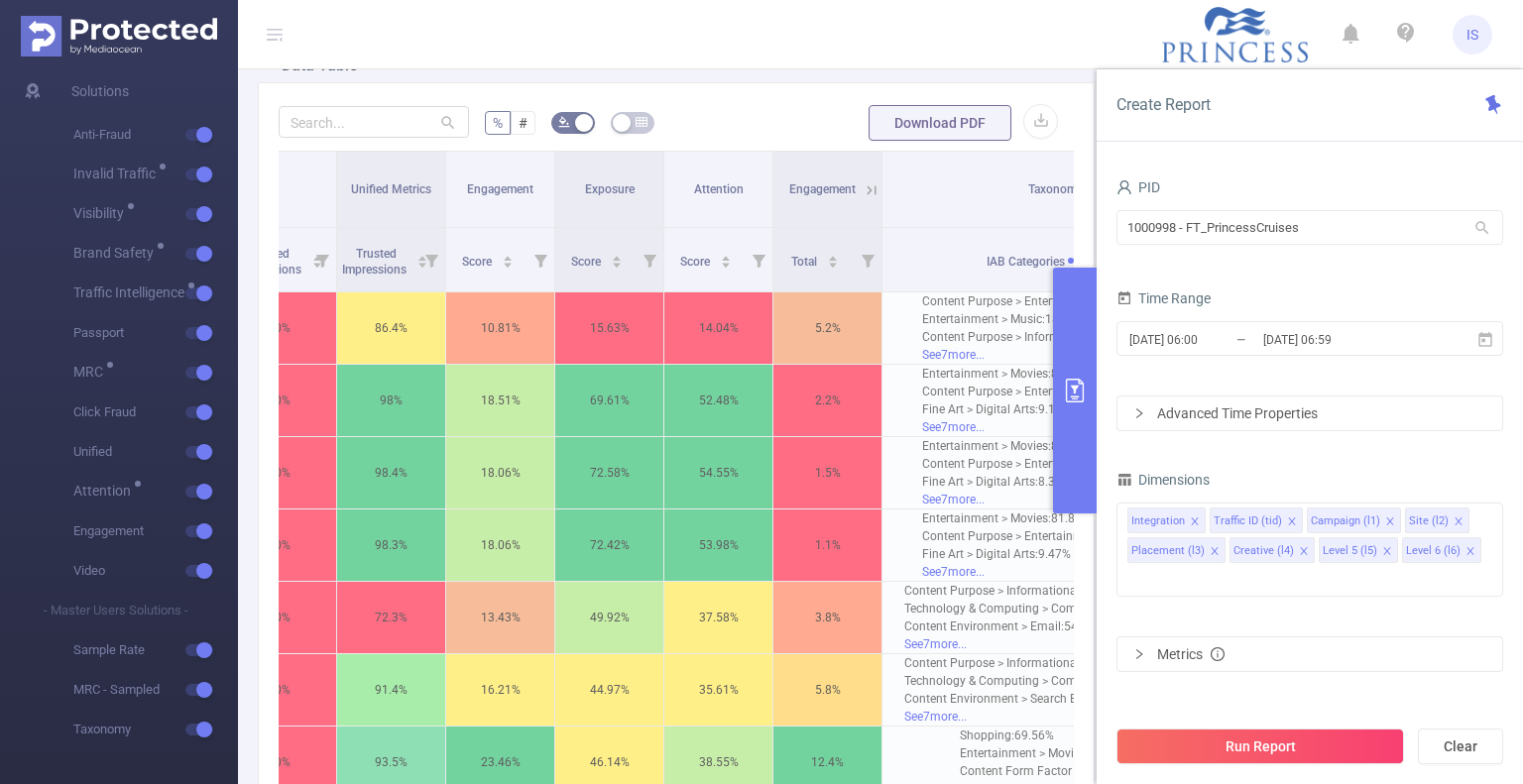 click at bounding box center (1075, 391) 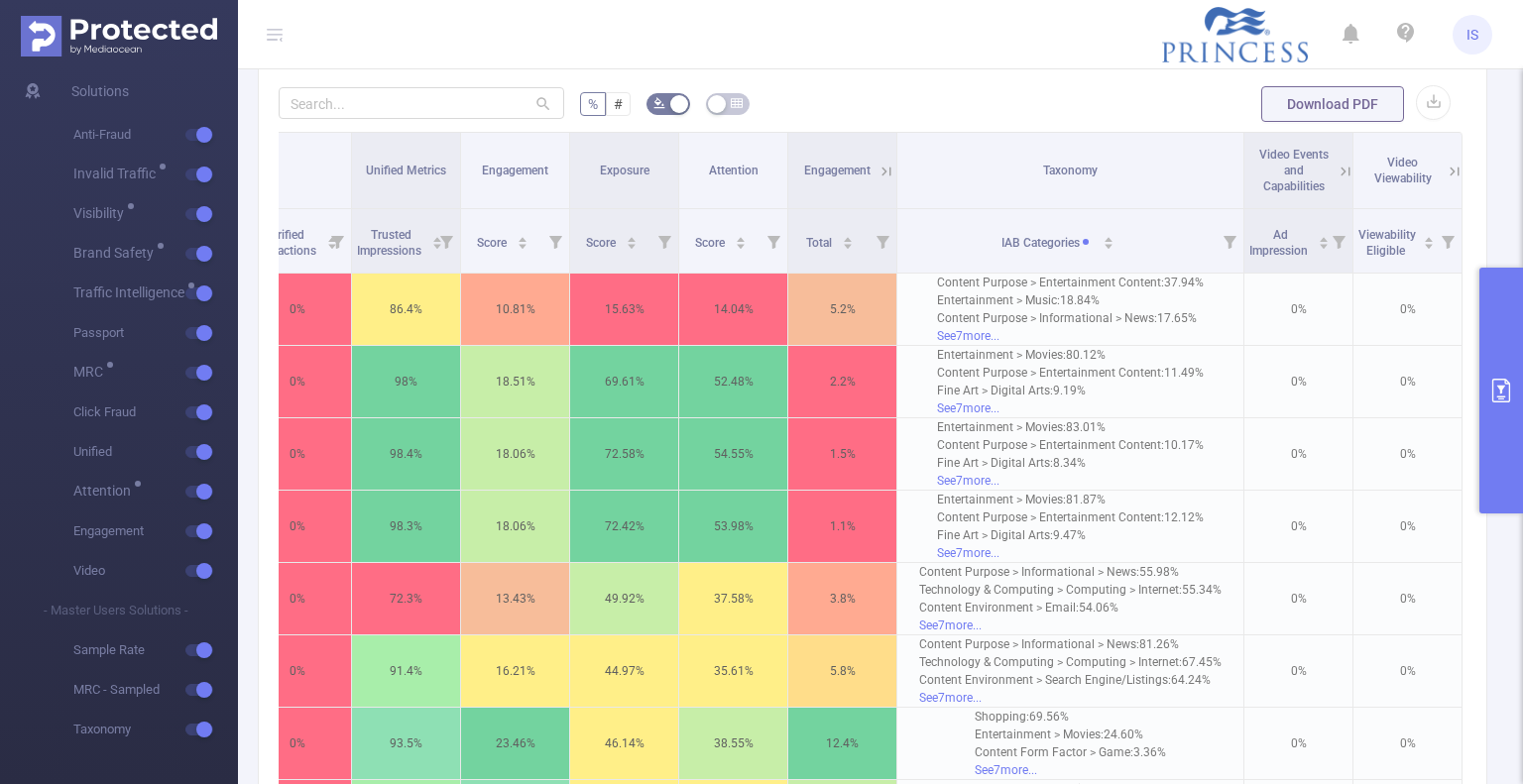 click on "IS" at bounding box center [1472, 35] 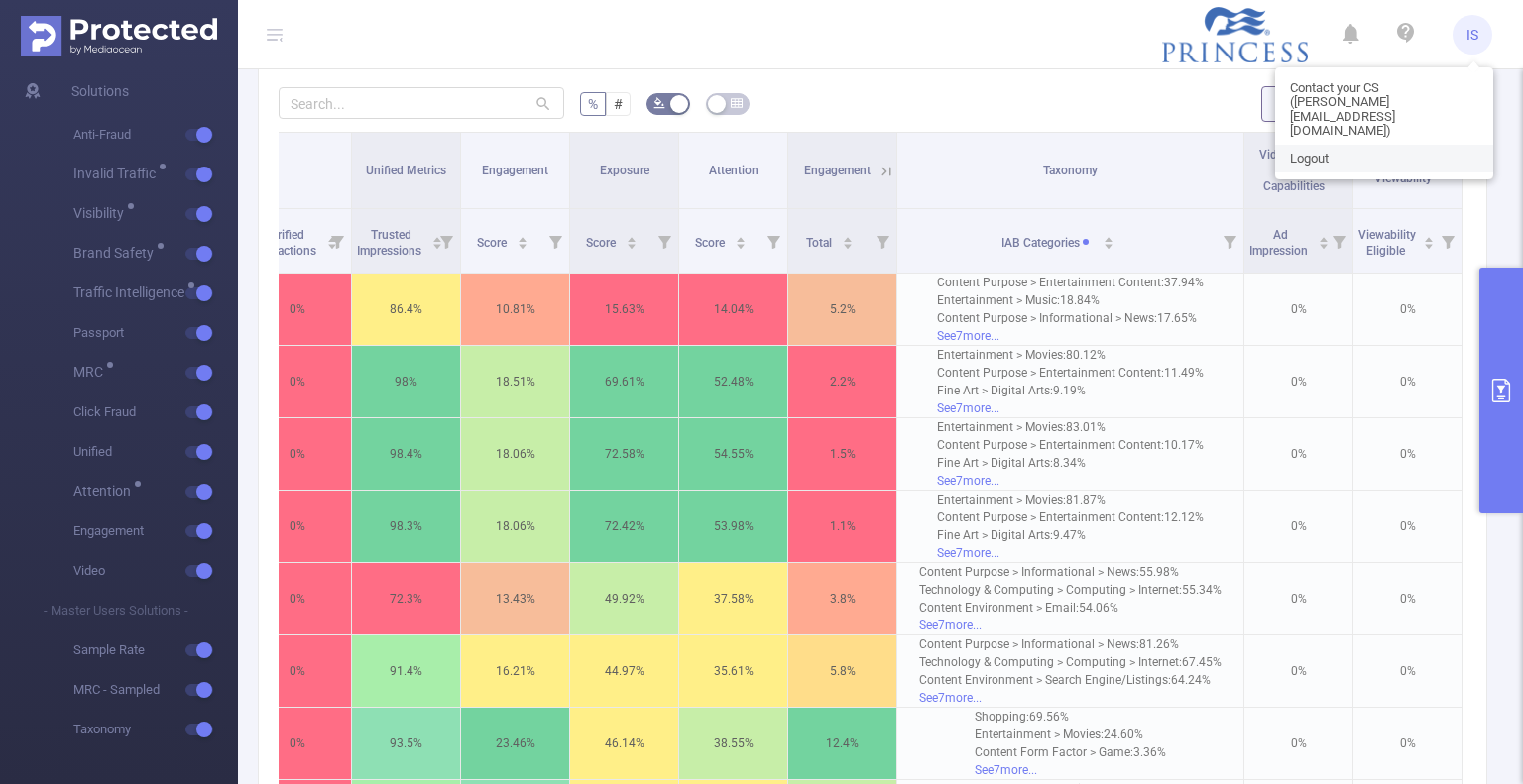 click on "Logout" at bounding box center [1384, 159] 